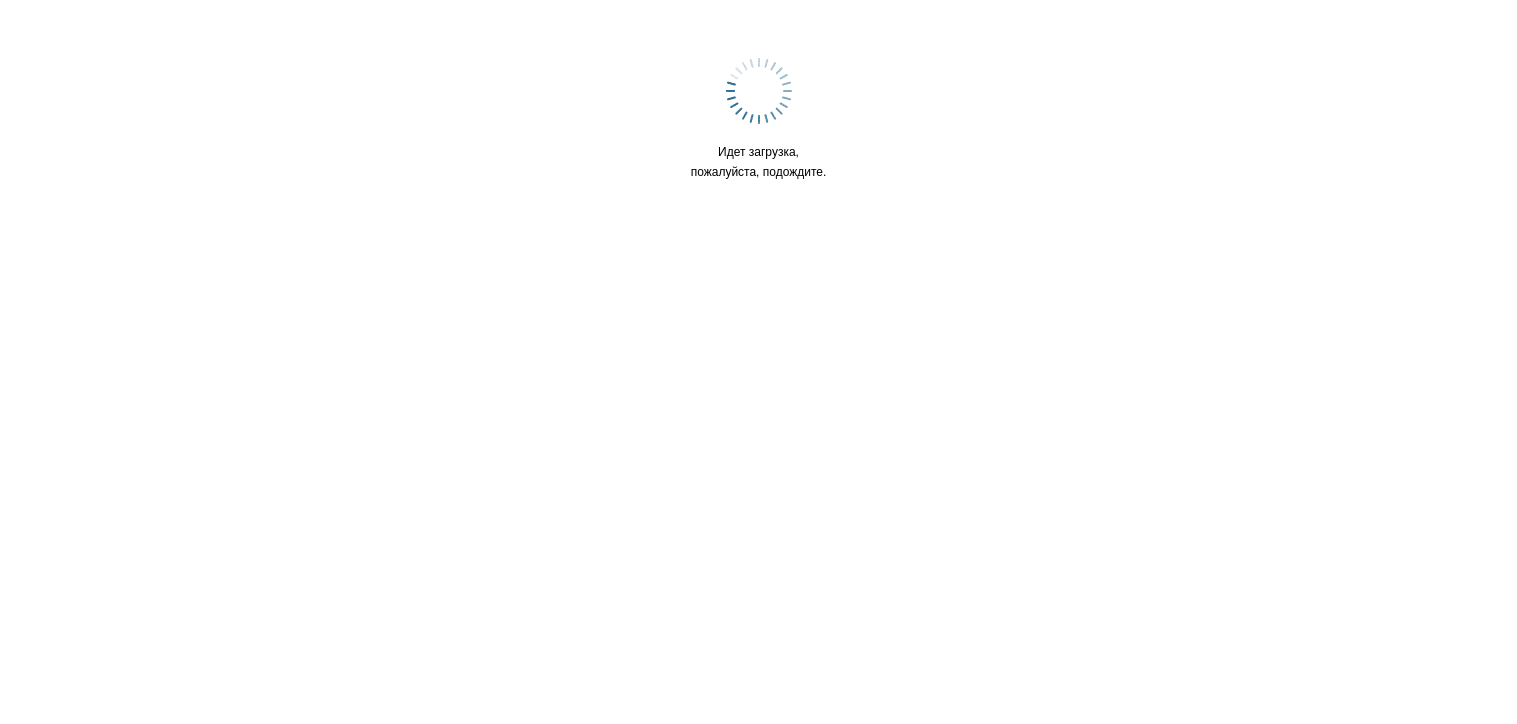 scroll, scrollTop: 0, scrollLeft: 0, axis: both 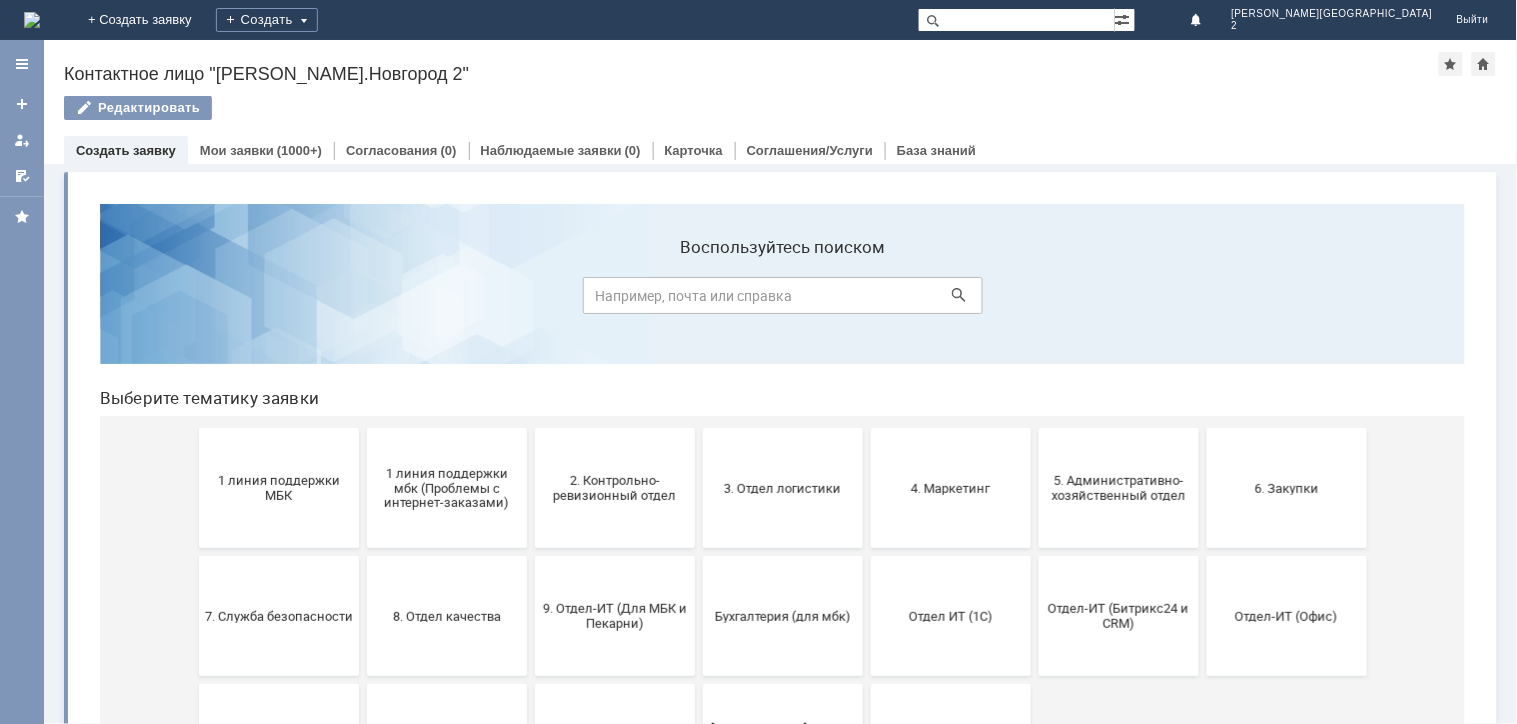 click on "7. Служба безопасности" at bounding box center (278, 615) 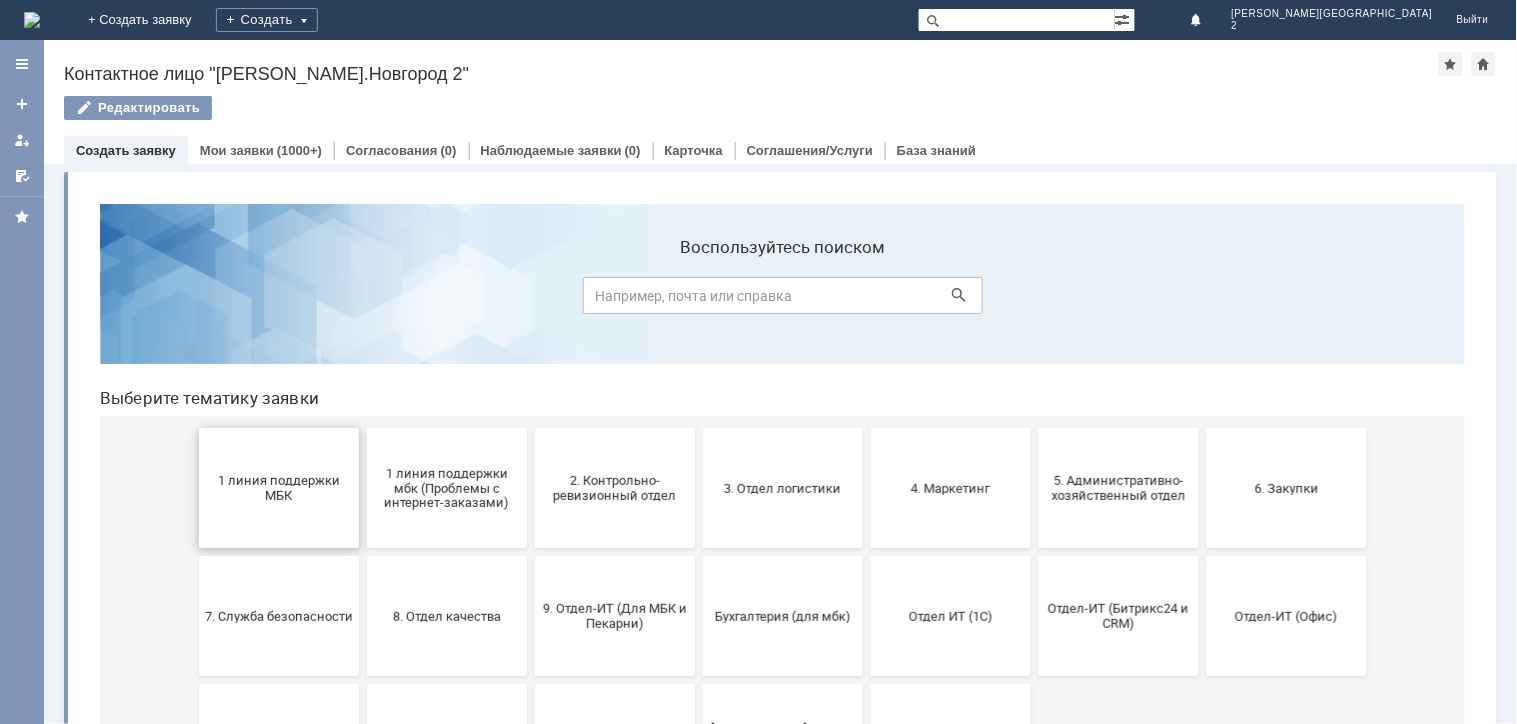 click on "1 линия поддержки МБК" at bounding box center [278, 487] 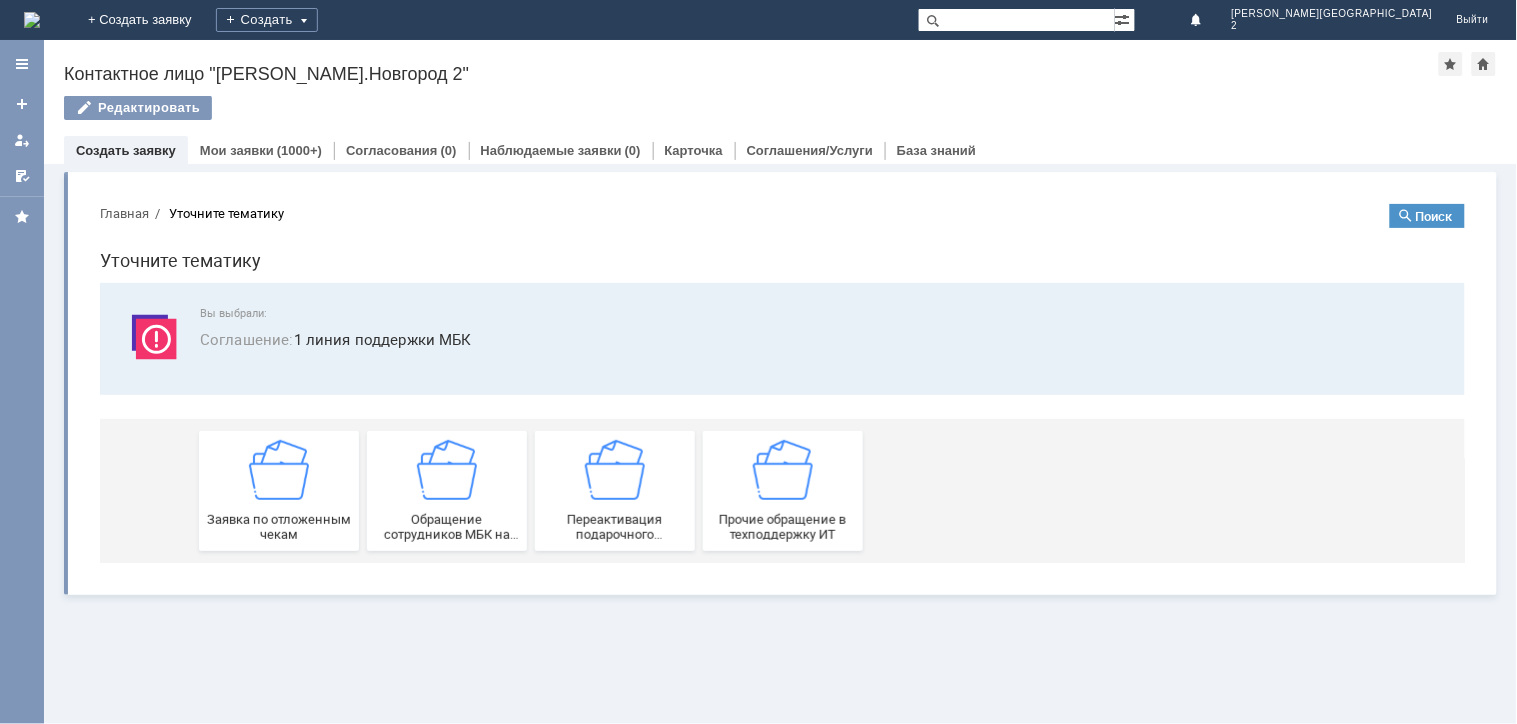click on "Заявка по отложенным чекам" at bounding box center [278, 526] 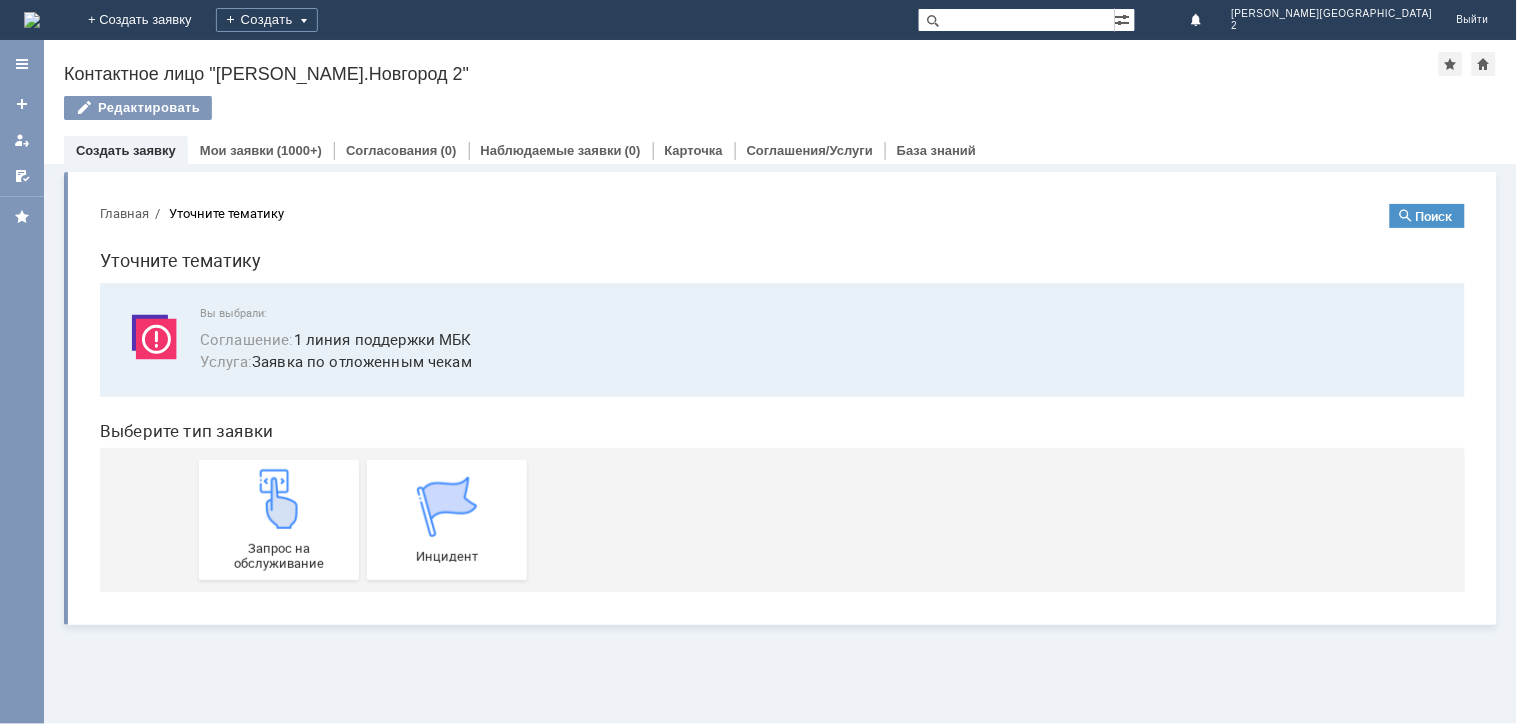 click on "Запрос на обслуживание" at bounding box center (278, 519) 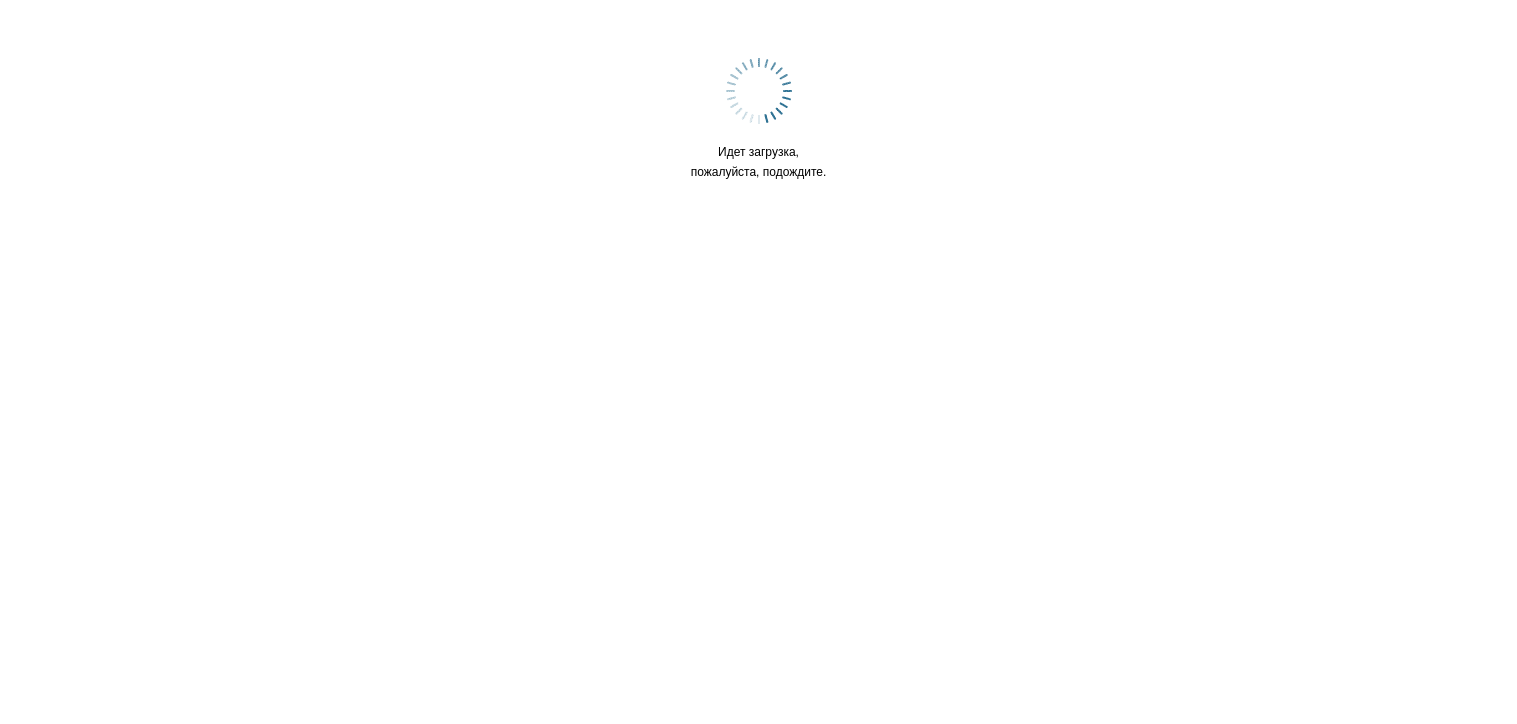 scroll, scrollTop: 0, scrollLeft: 0, axis: both 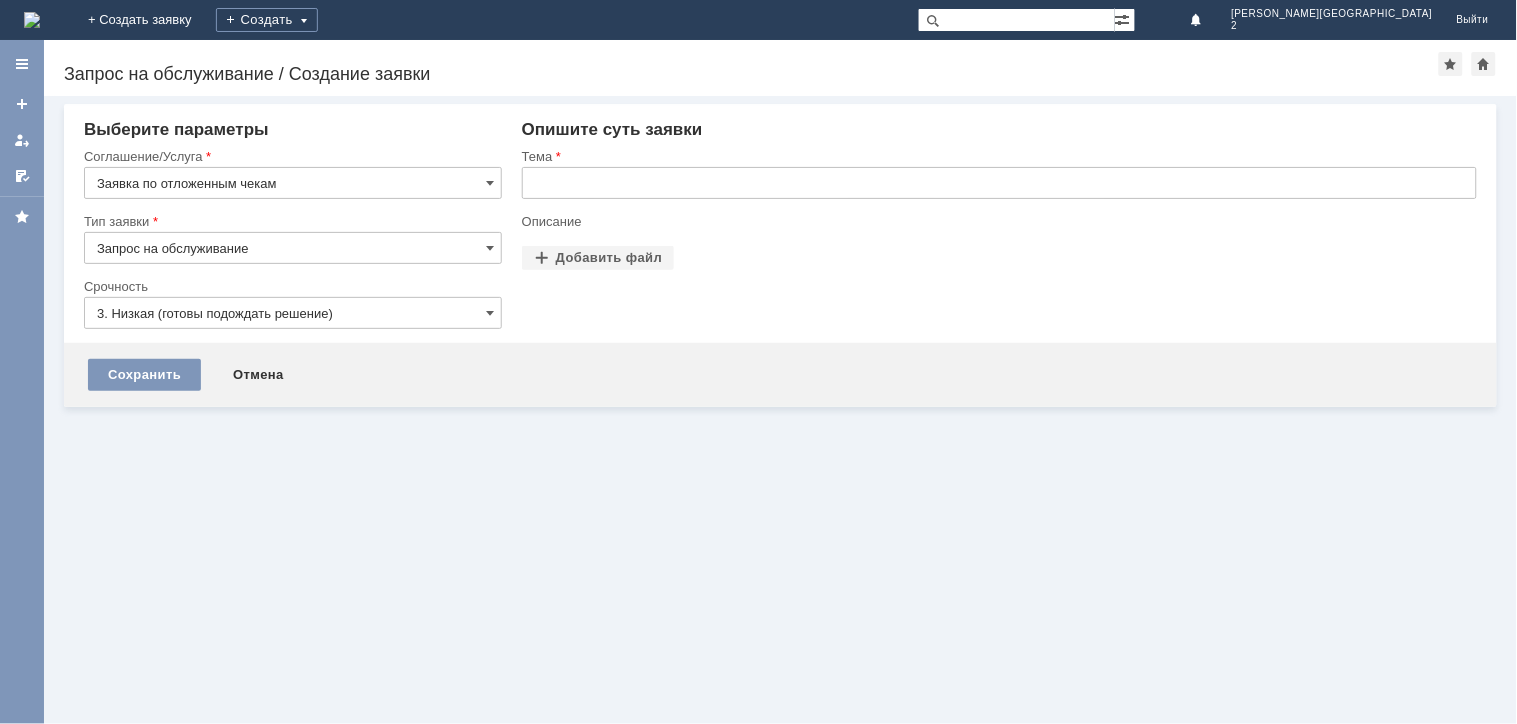 click on "Тема" at bounding box center (997, 156) 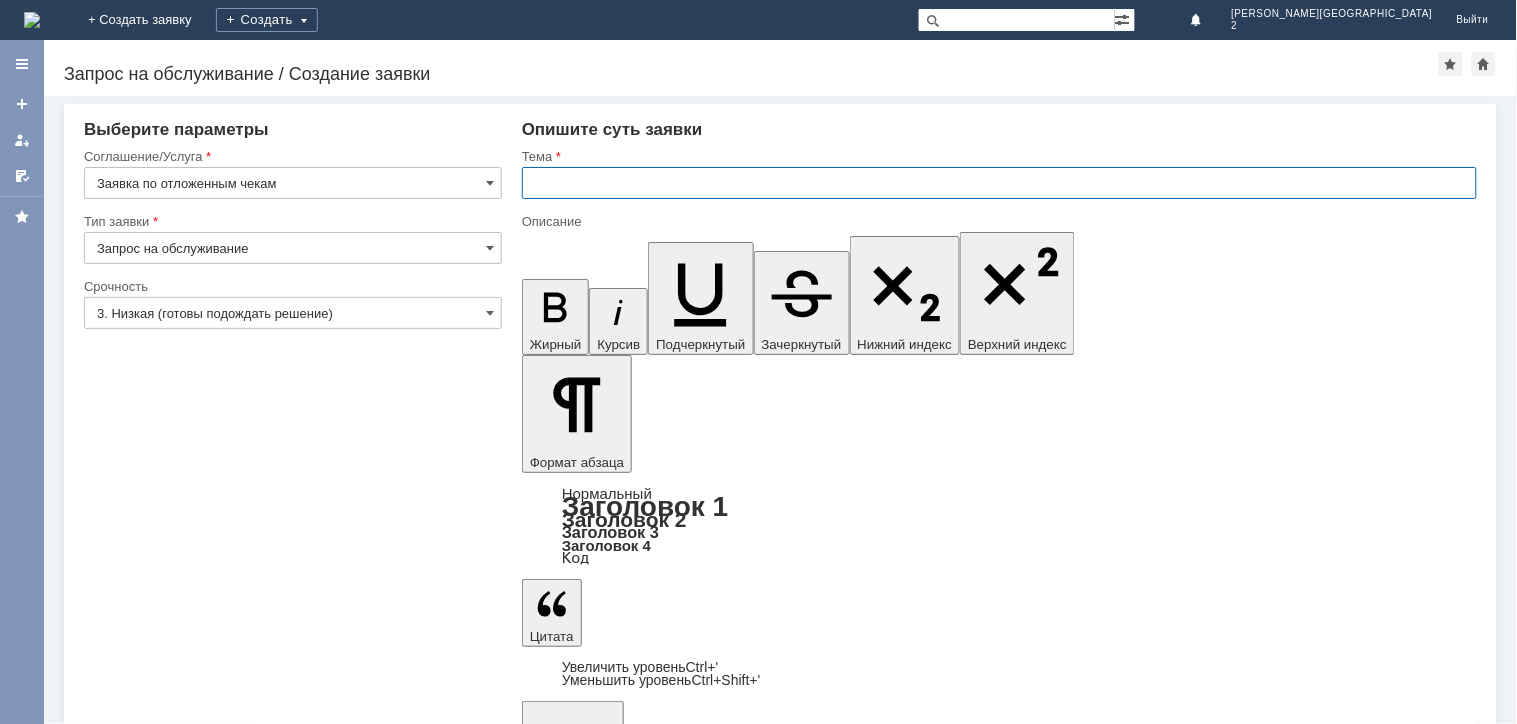 scroll, scrollTop: 0, scrollLeft: 0, axis: both 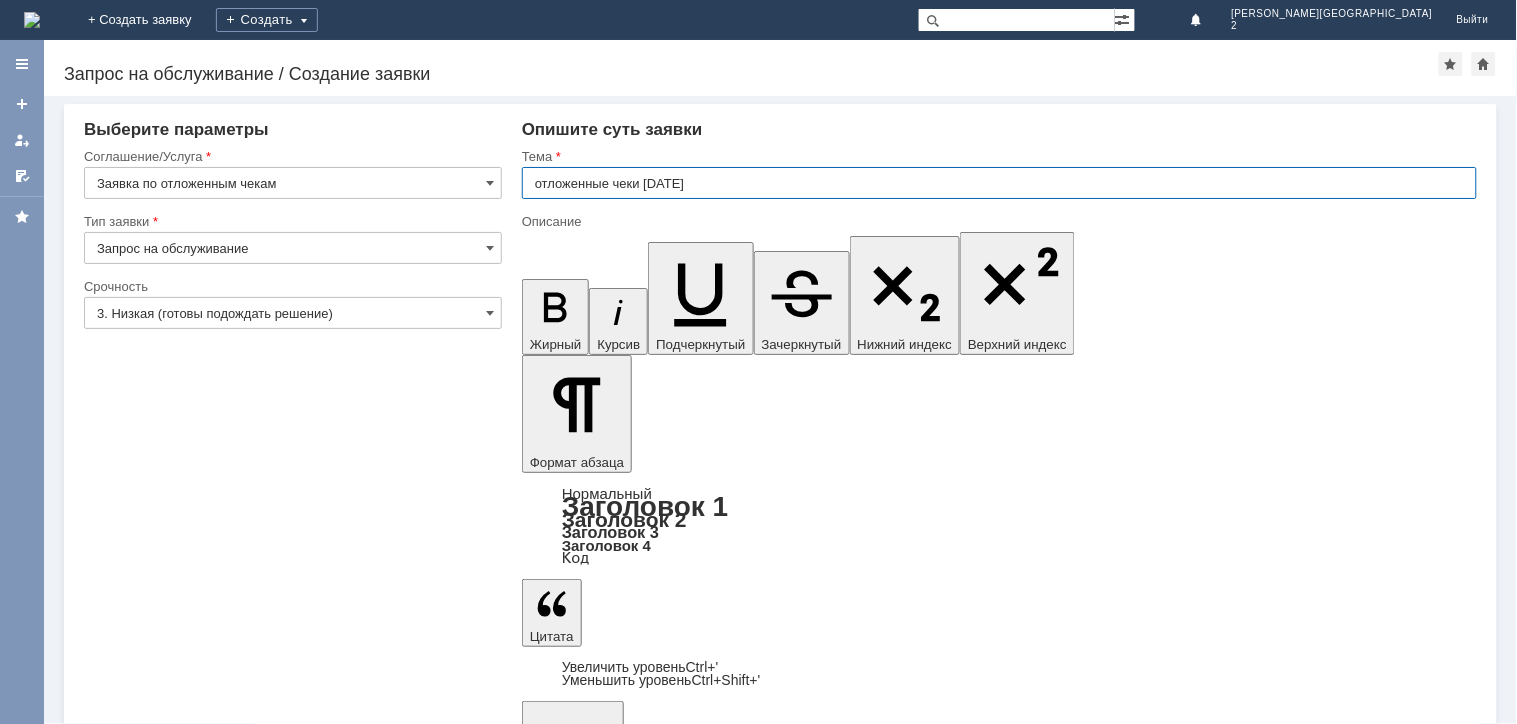 type on "отложенные чеки 10.07.2025" 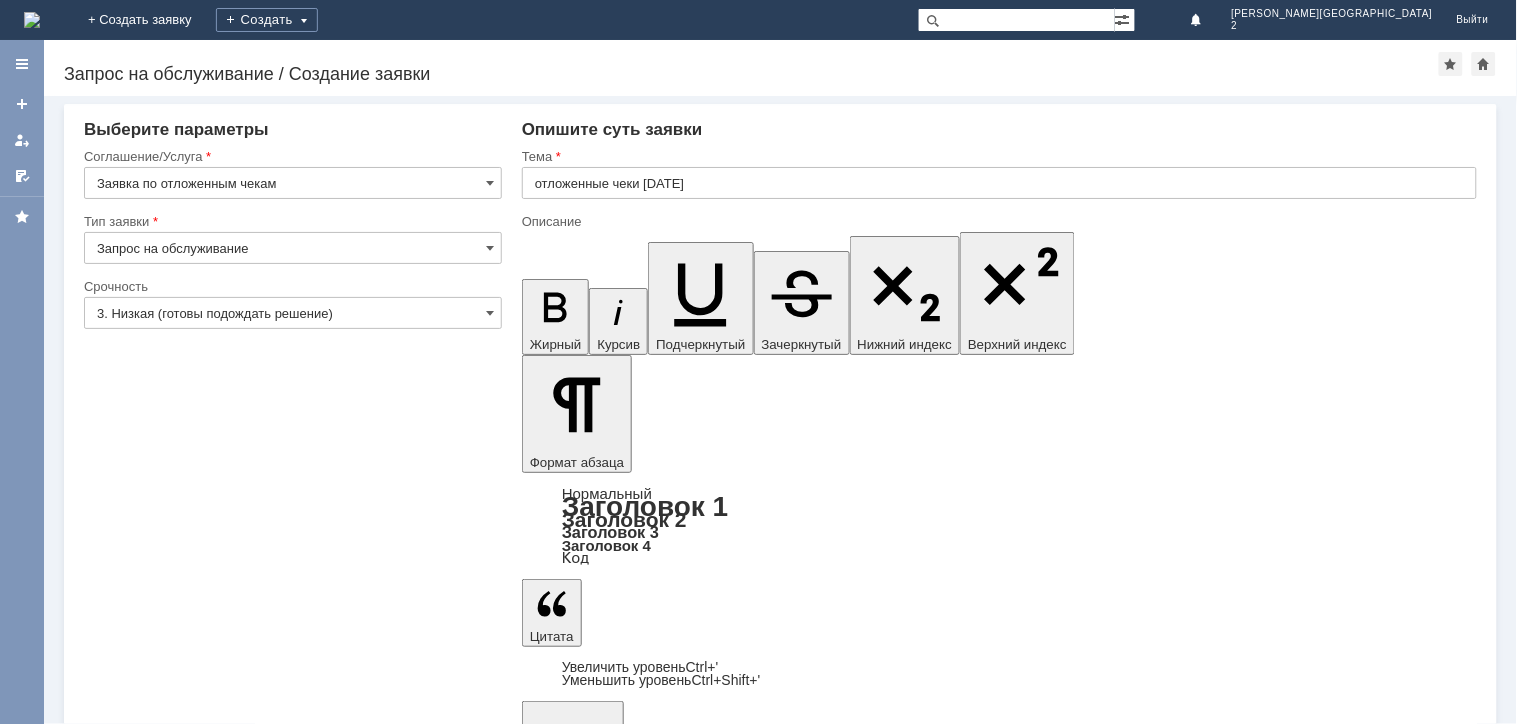 click at bounding box center [684, 5943] 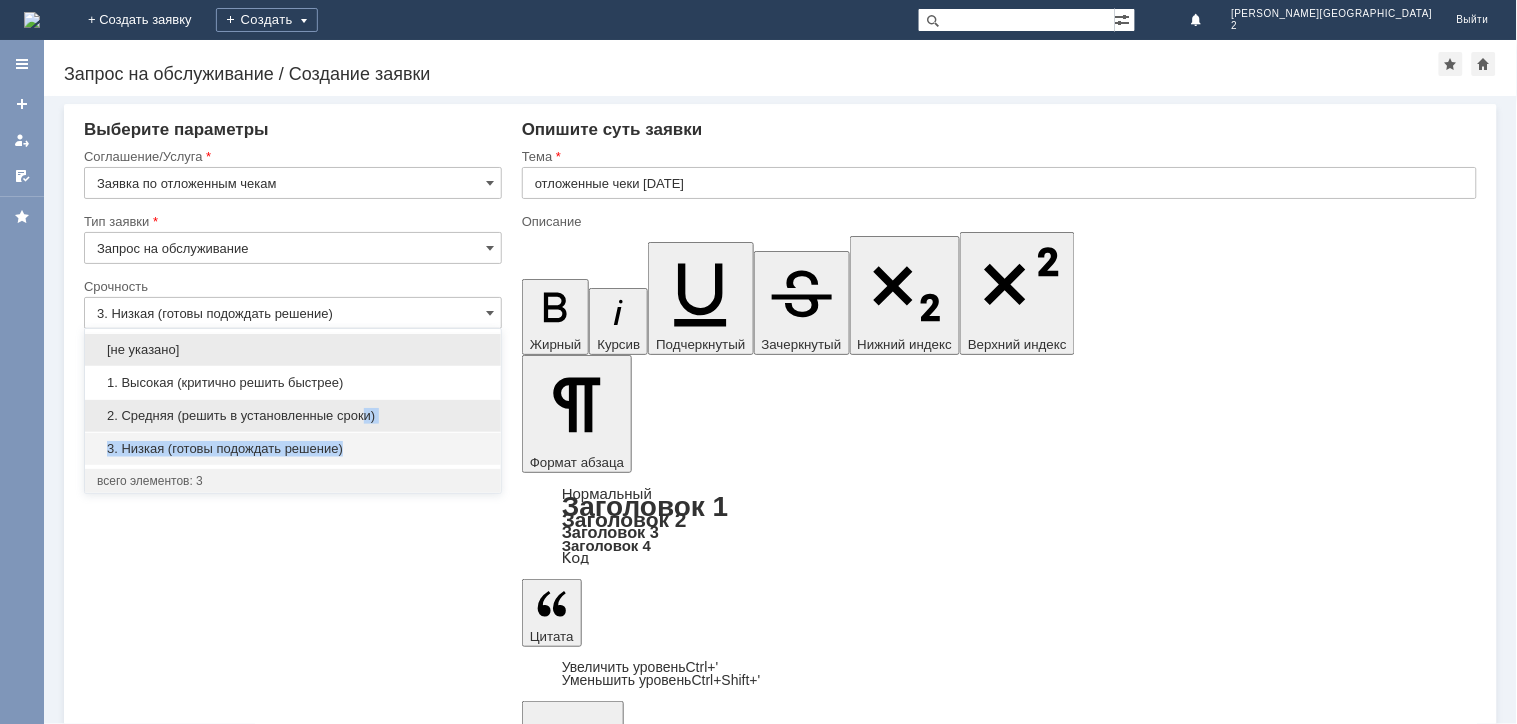drag, startPoint x: 347, startPoint y: 447, endPoint x: 367, endPoint y: 411, distance: 41.18252 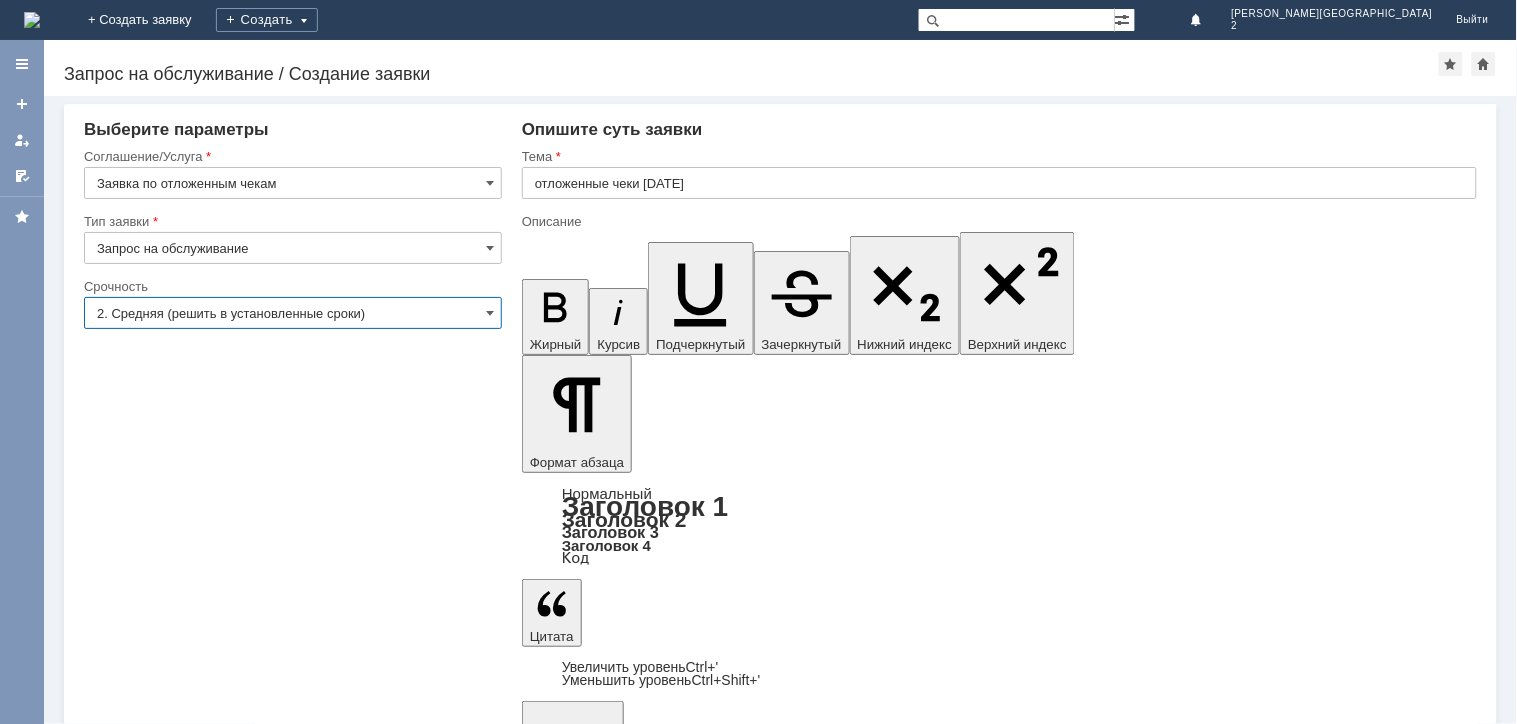 click on "прошу удалить отложенные чеки 10.07.2025" at bounding box center [684, 5943] 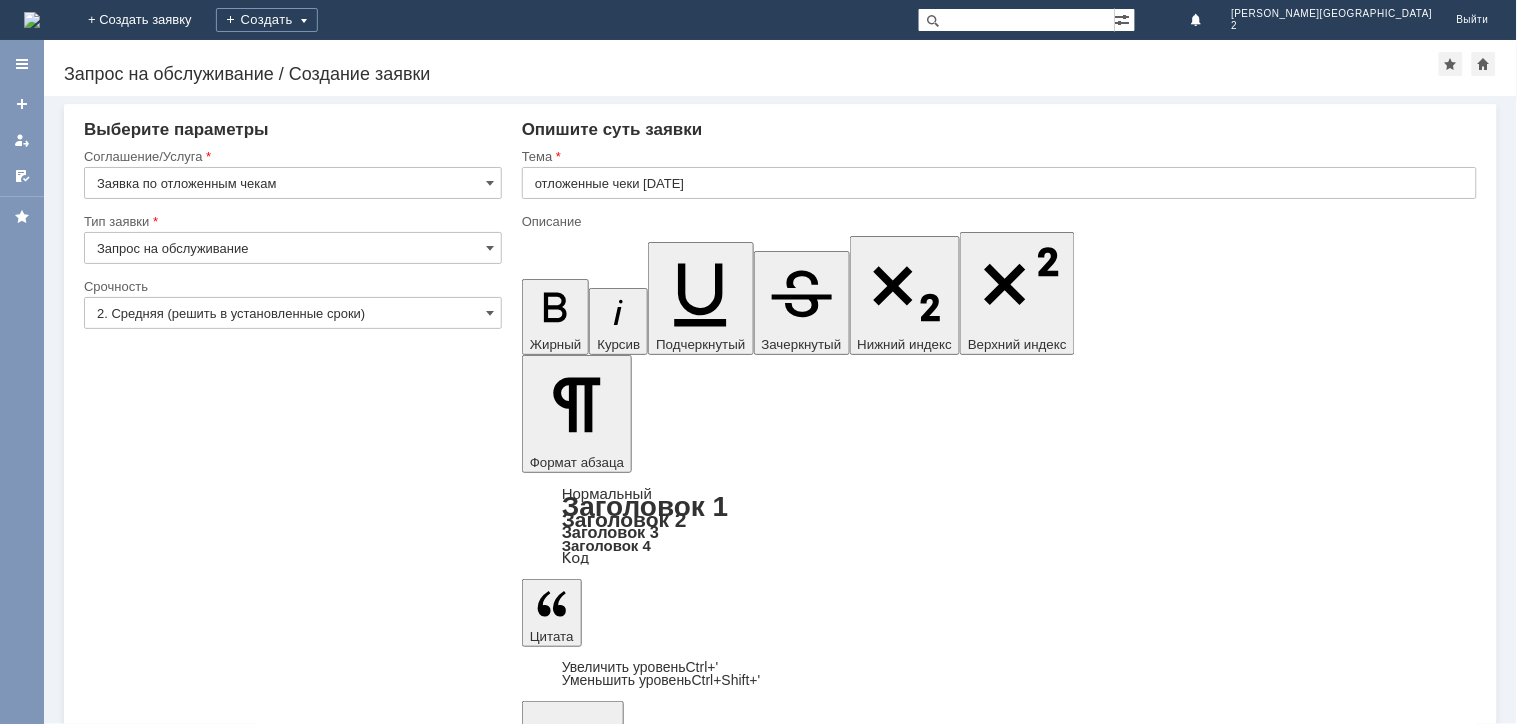 type on "2. Средняя (решить в установленные сроки)" 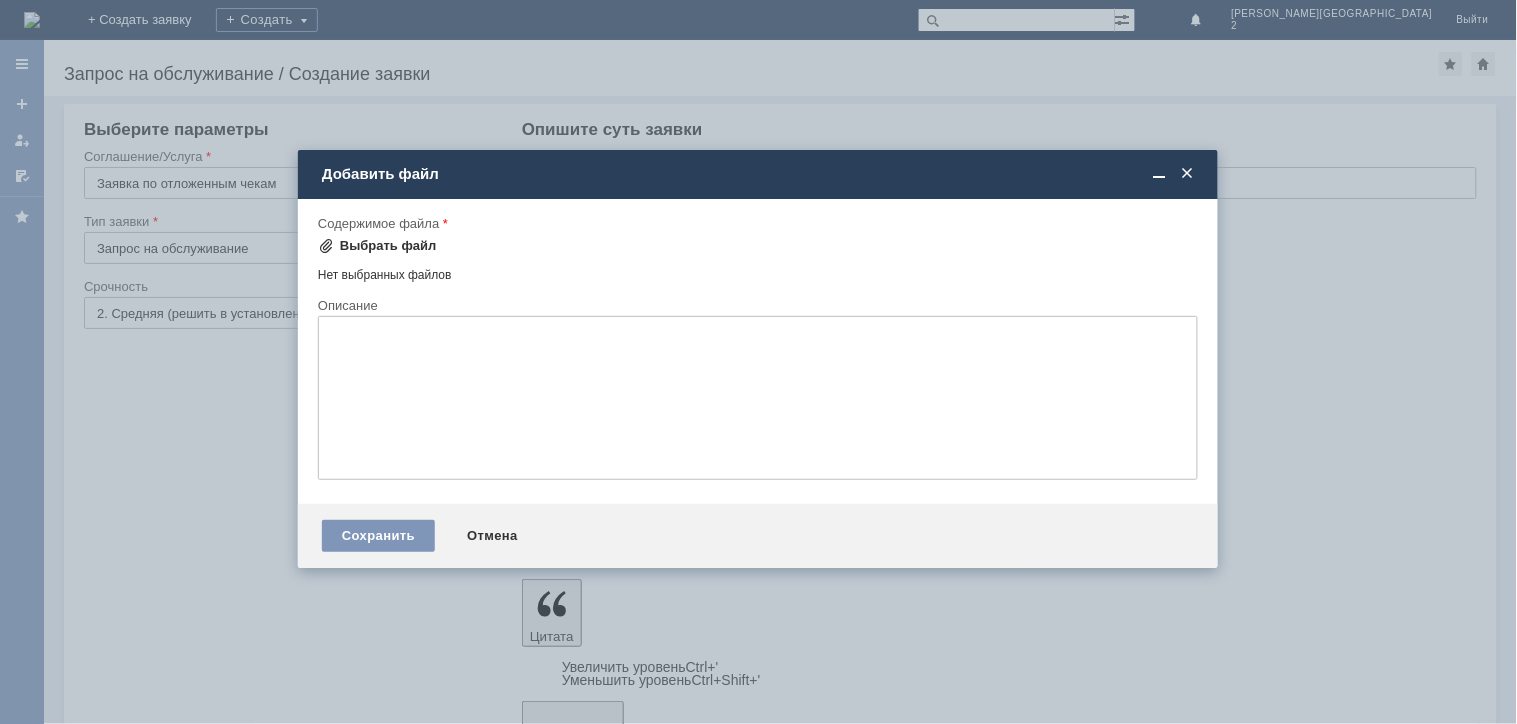click on "Выбрать файл" at bounding box center (388, 246) 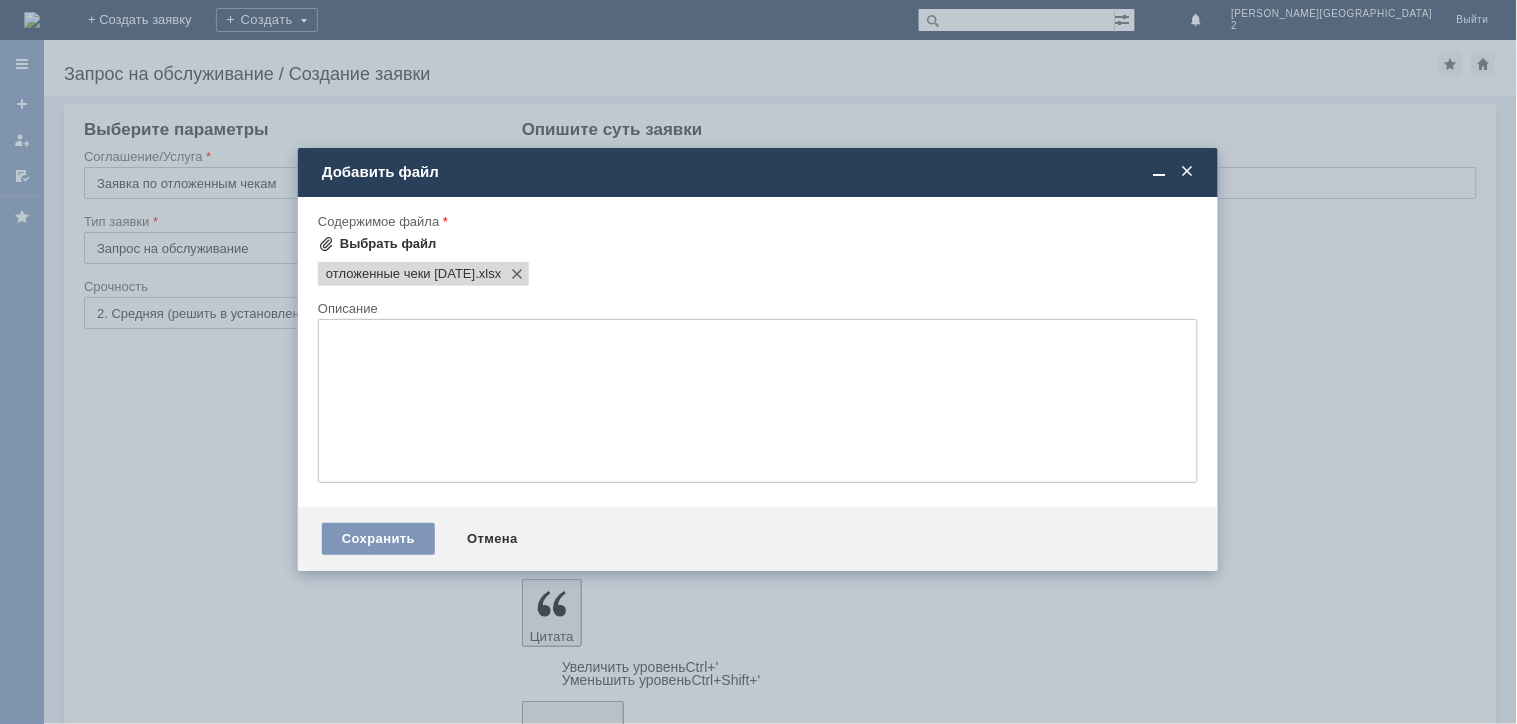 scroll, scrollTop: 0, scrollLeft: 0, axis: both 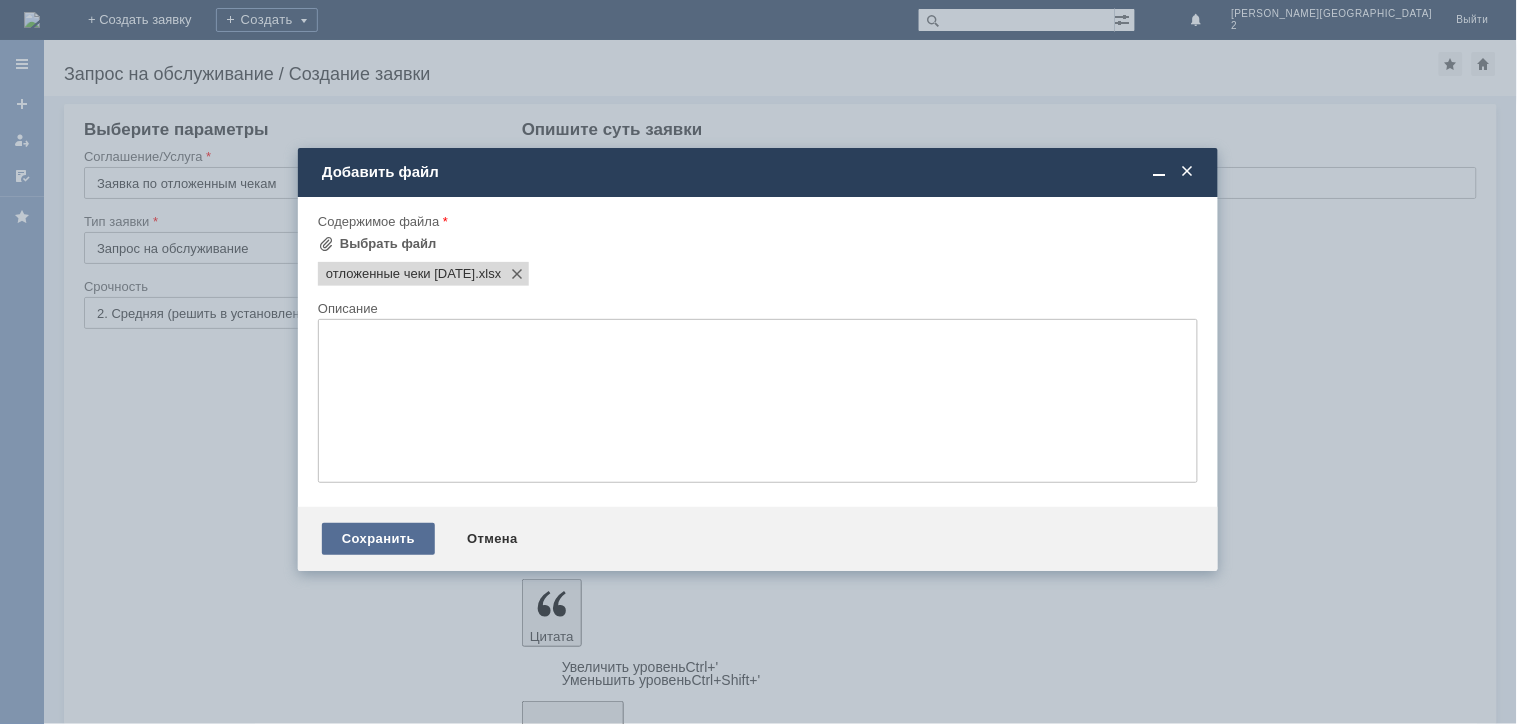 click on "Сохранить" at bounding box center (378, 539) 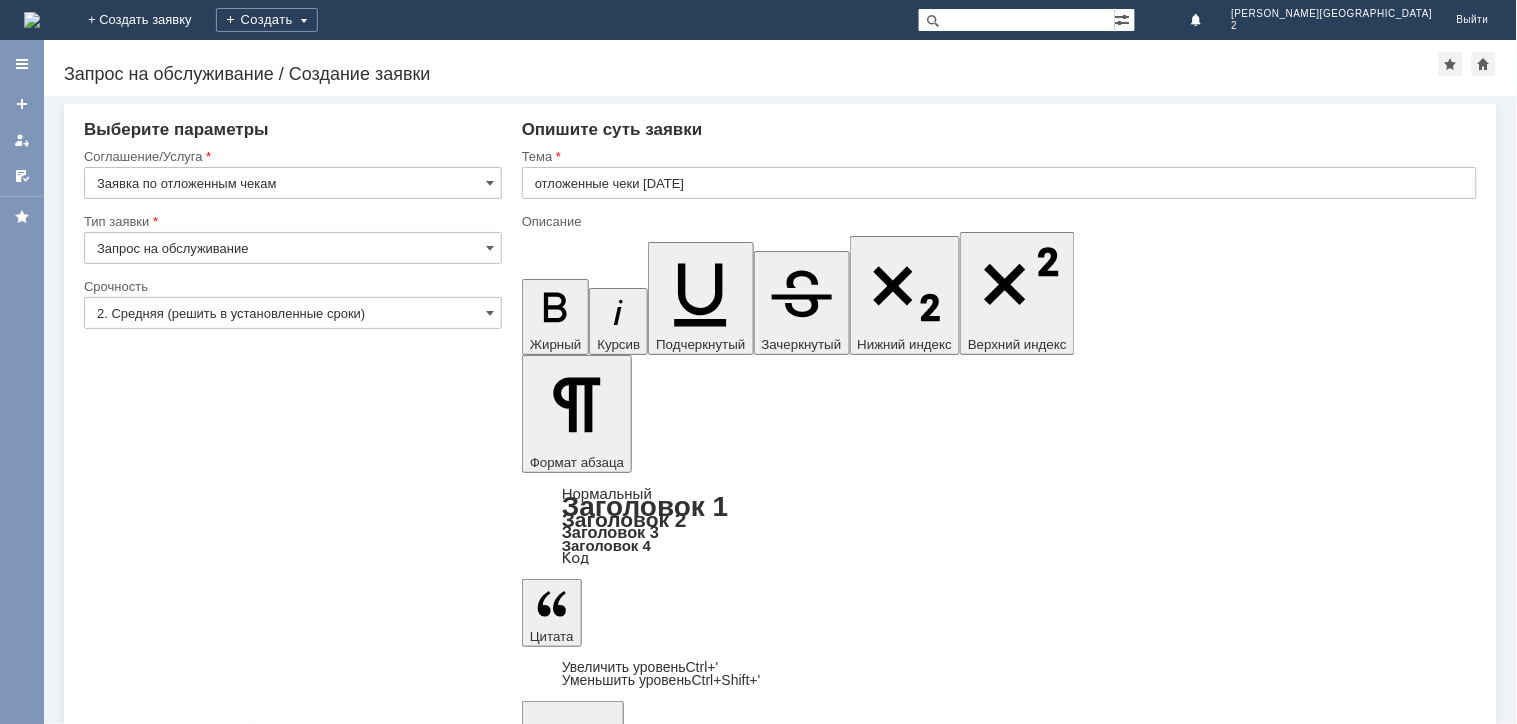 click on "Сохранить" at bounding box center (144, 6180) 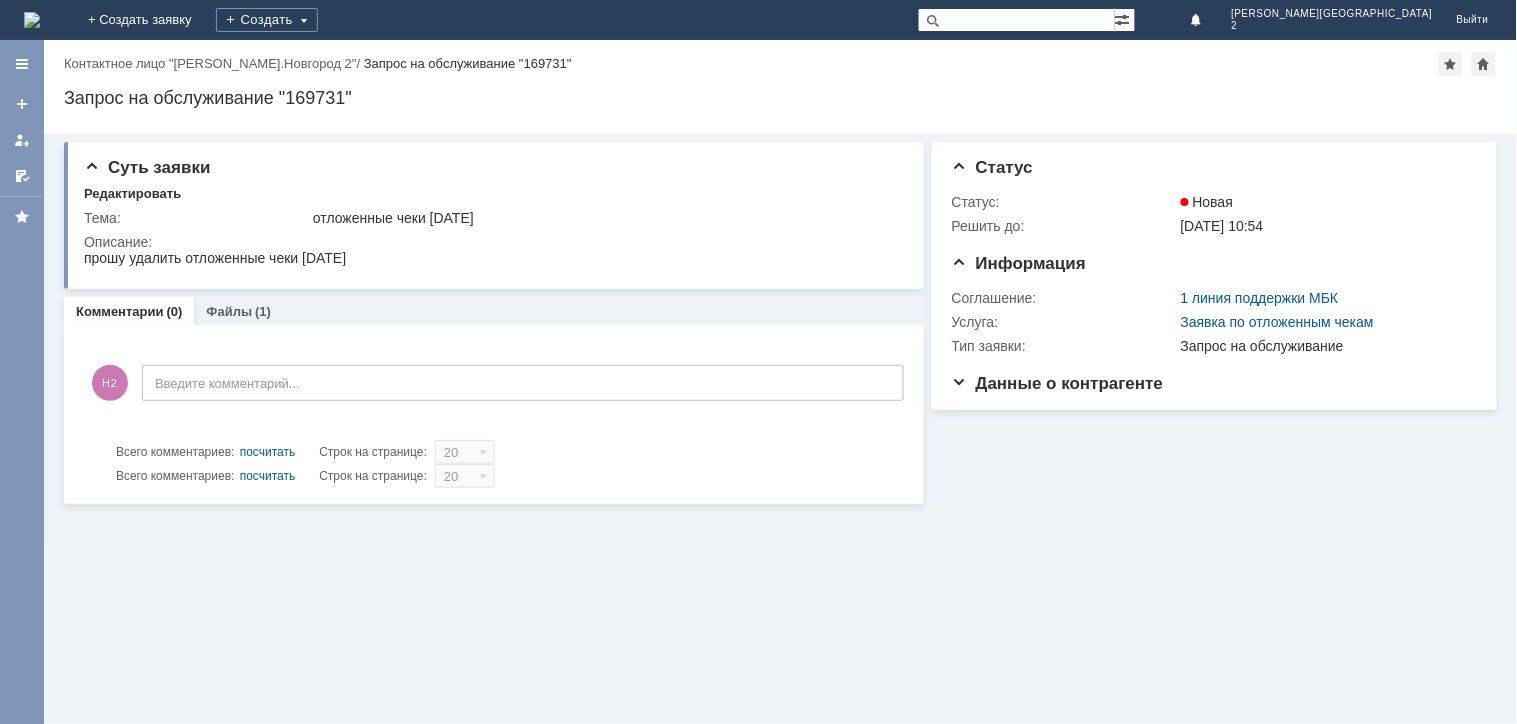 scroll, scrollTop: 0, scrollLeft: 0, axis: both 